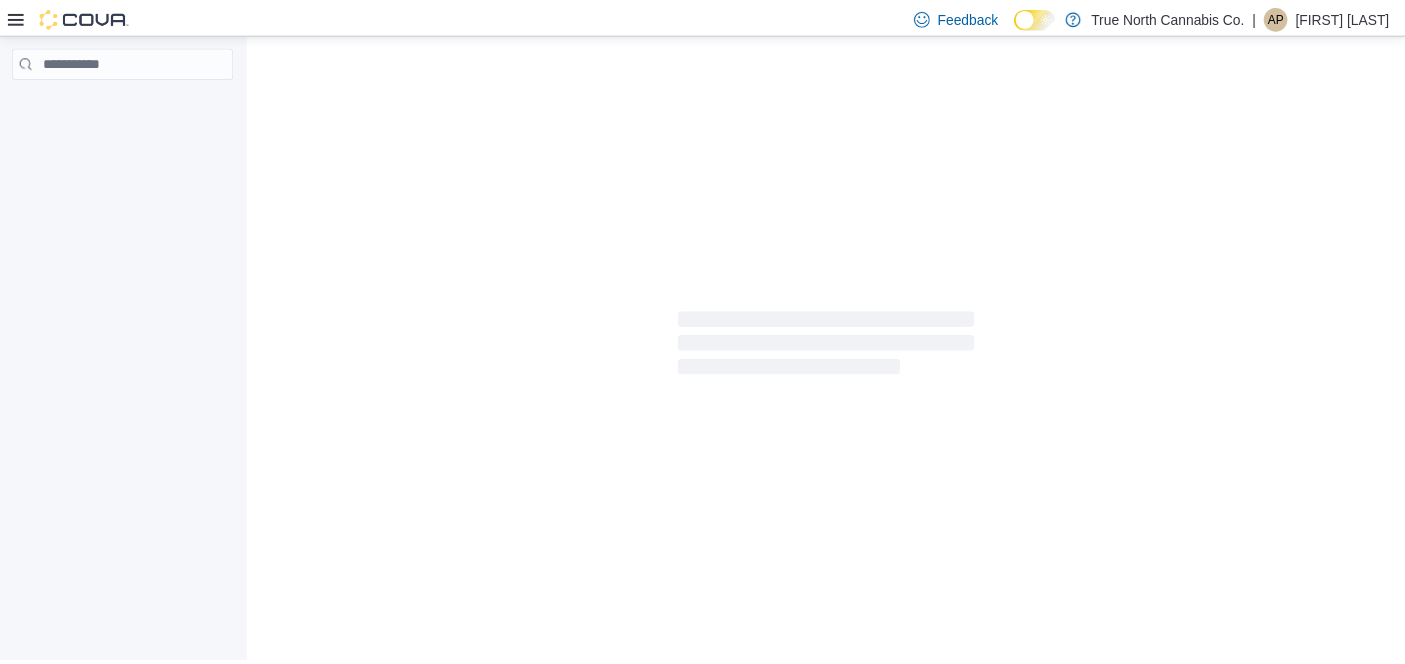 scroll, scrollTop: 0, scrollLeft: 0, axis: both 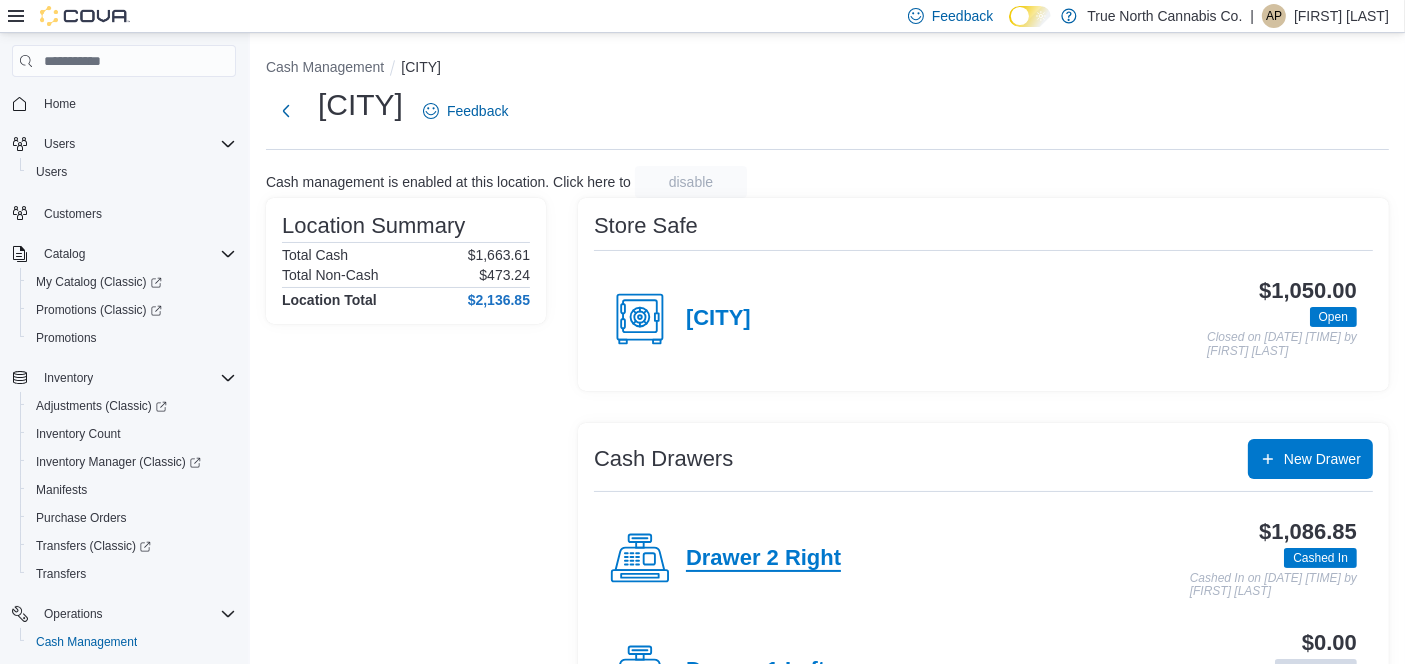 click on "Drawer 2 Right" at bounding box center [718, 319] 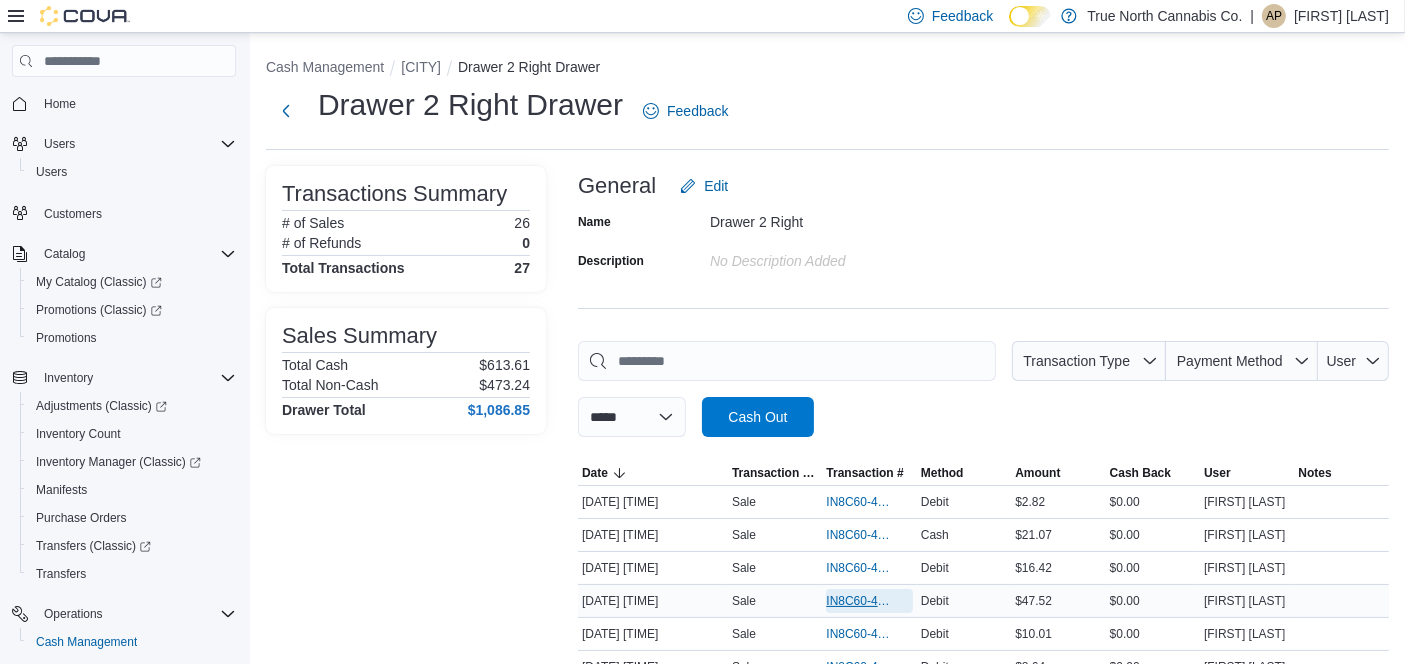 click on "IN8C60-4988864" at bounding box center (859, 502) 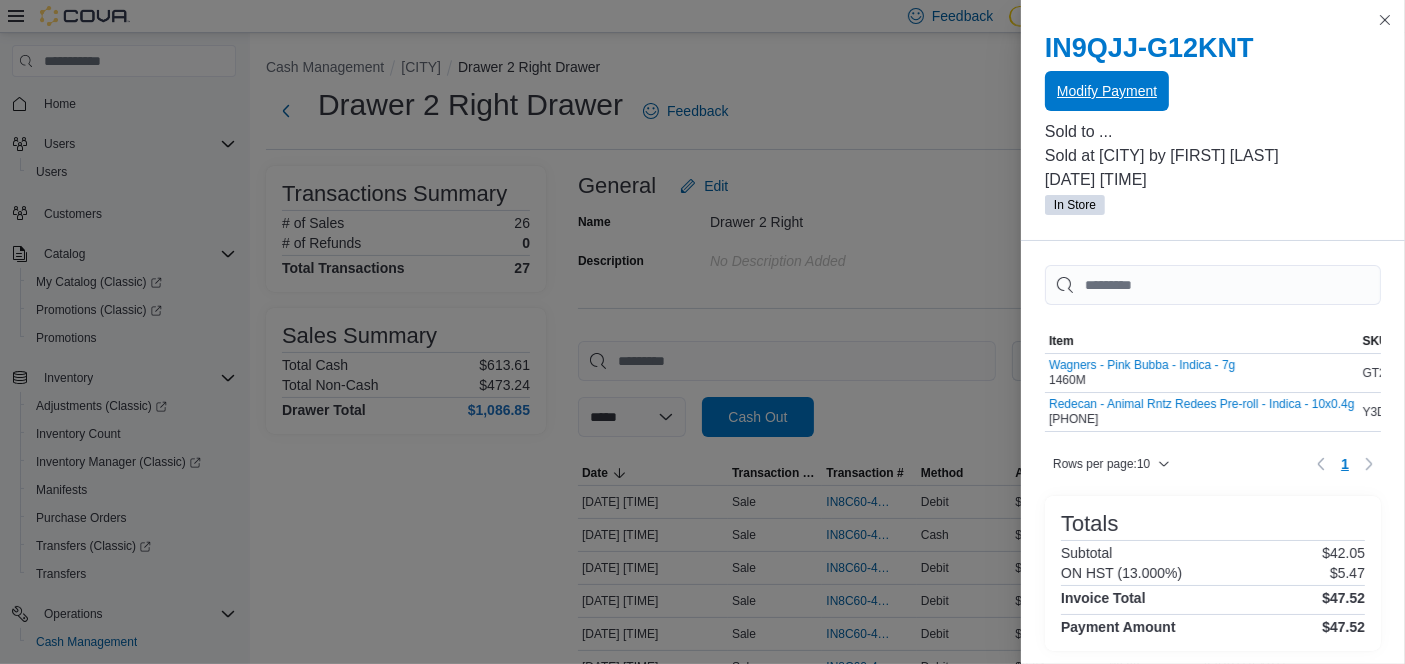 click on "Modify Payment" at bounding box center [1107, 91] 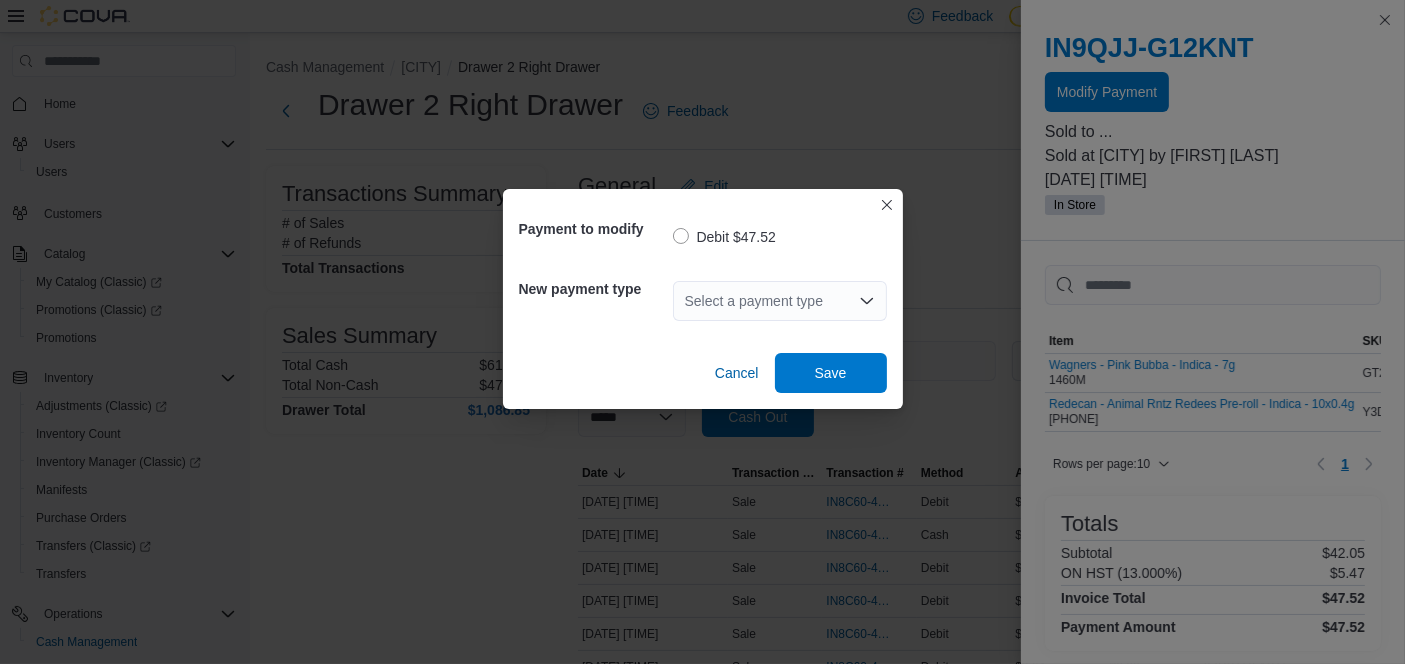 click at bounding box center [867, 301] 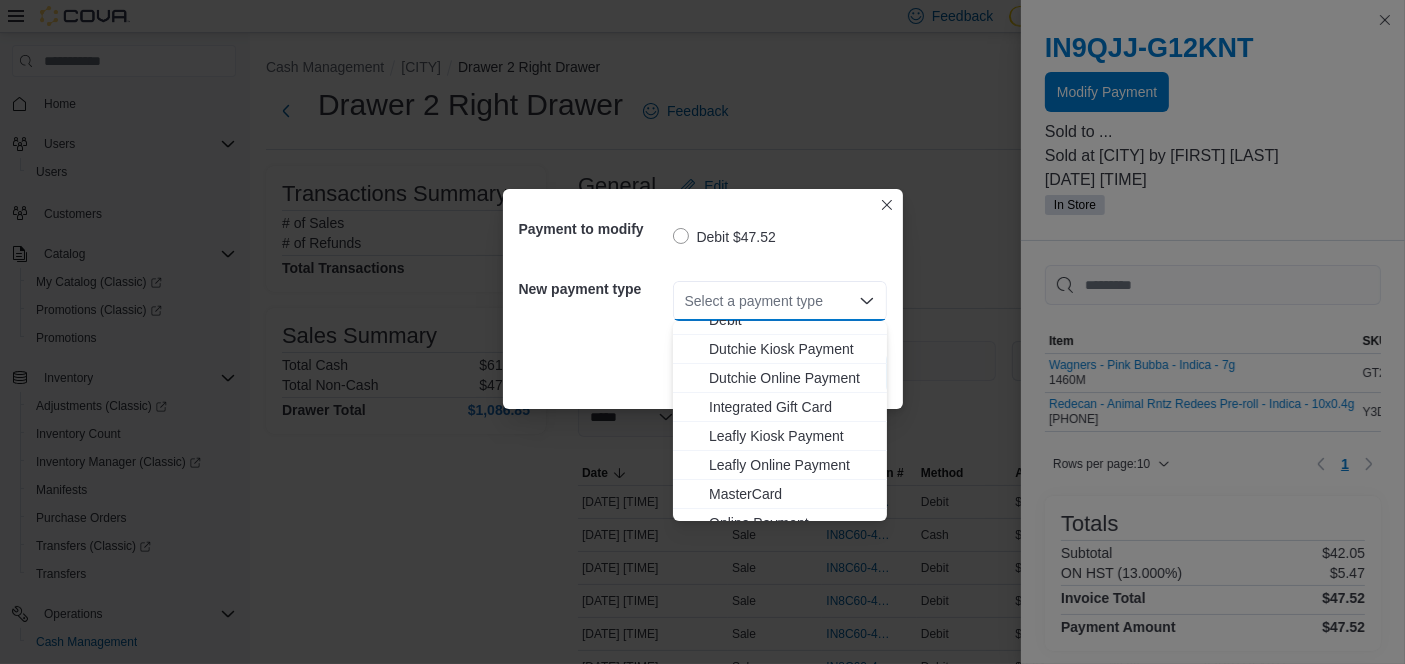 scroll, scrollTop: 148, scrollLeft: 0, axis: vertical 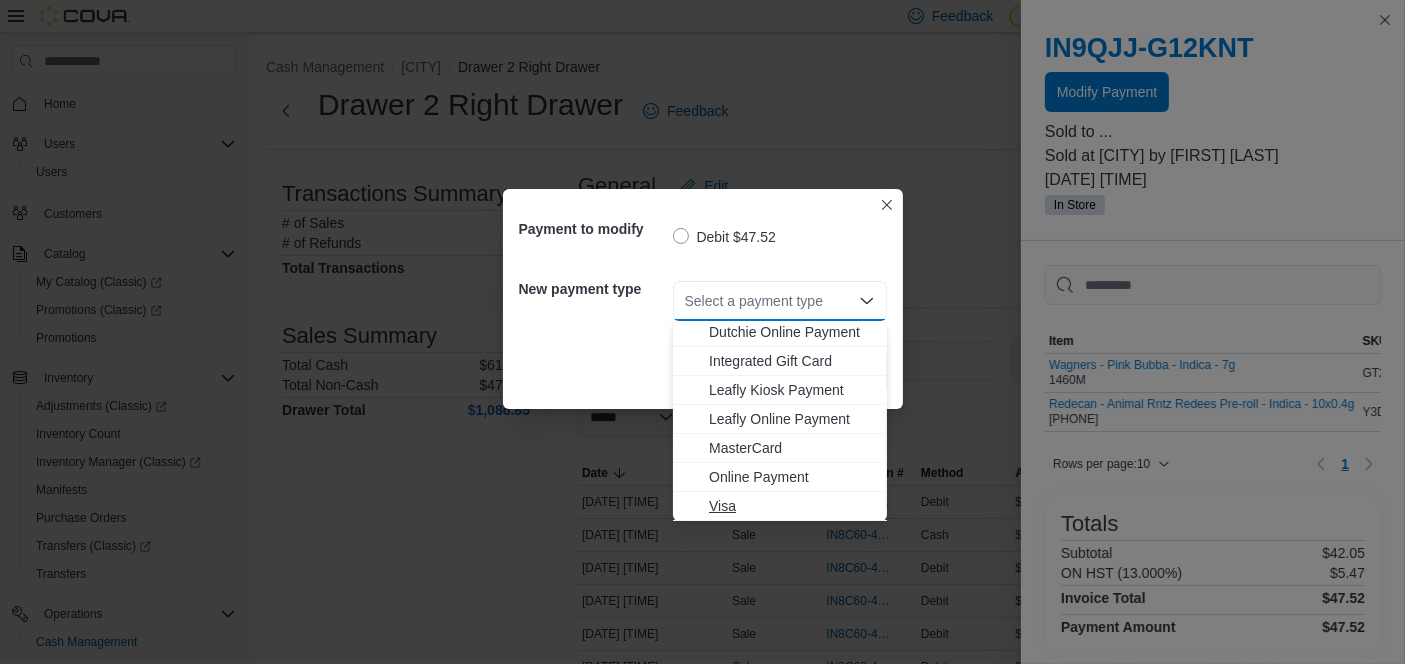 click on "Visa" at bounding box center (792, 506) 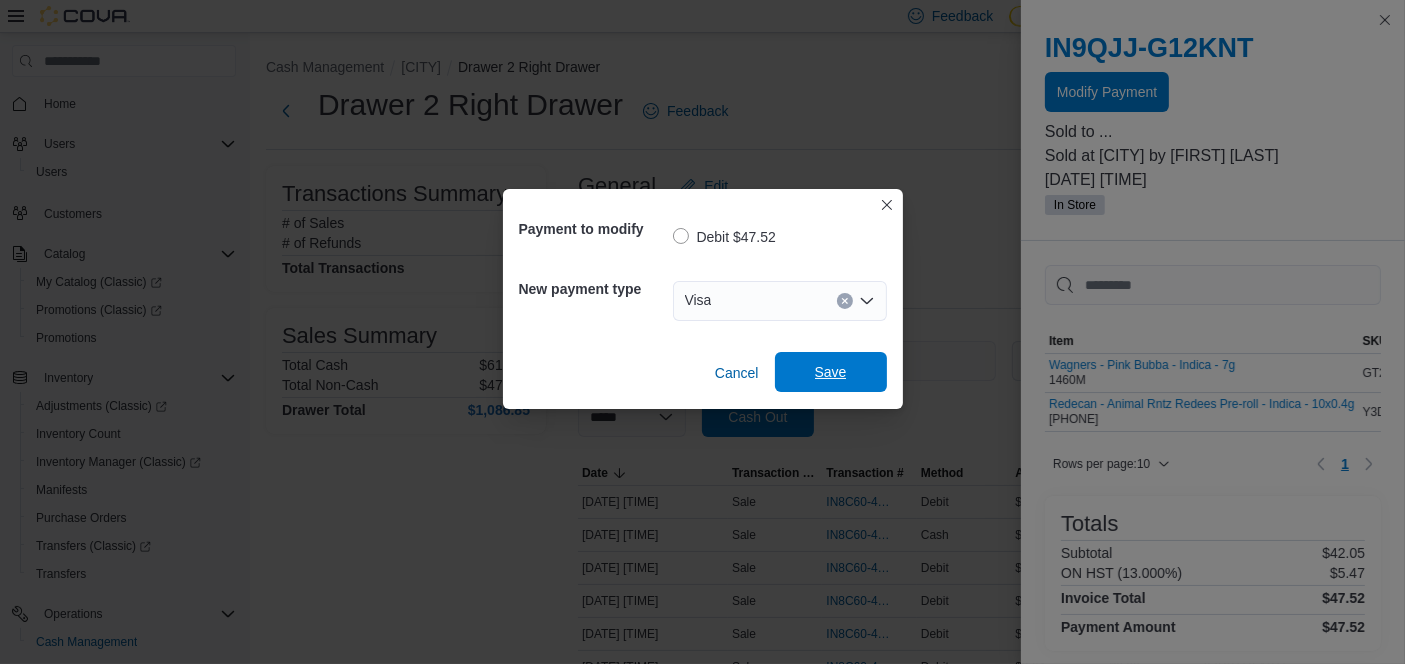 click on "Save" at bounding box center [831, 372] 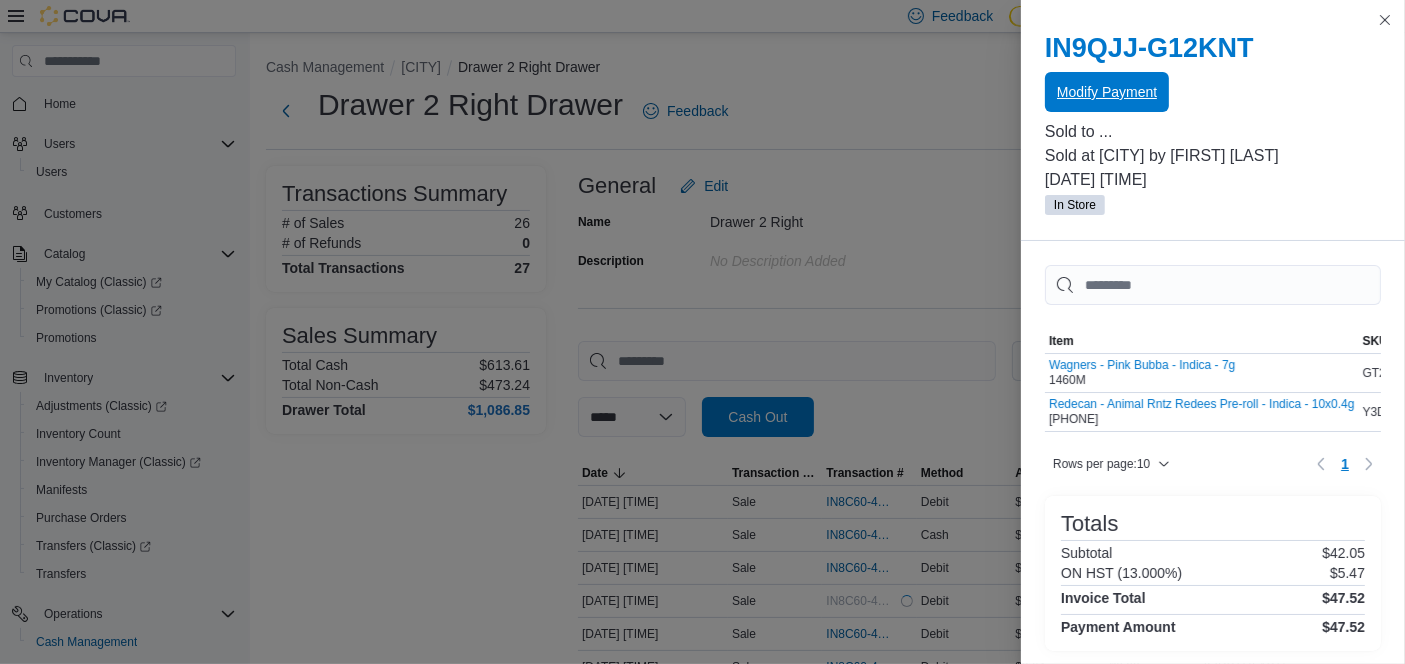 scroll, scrollTop: 0, scrollLeft: 0, axis: both 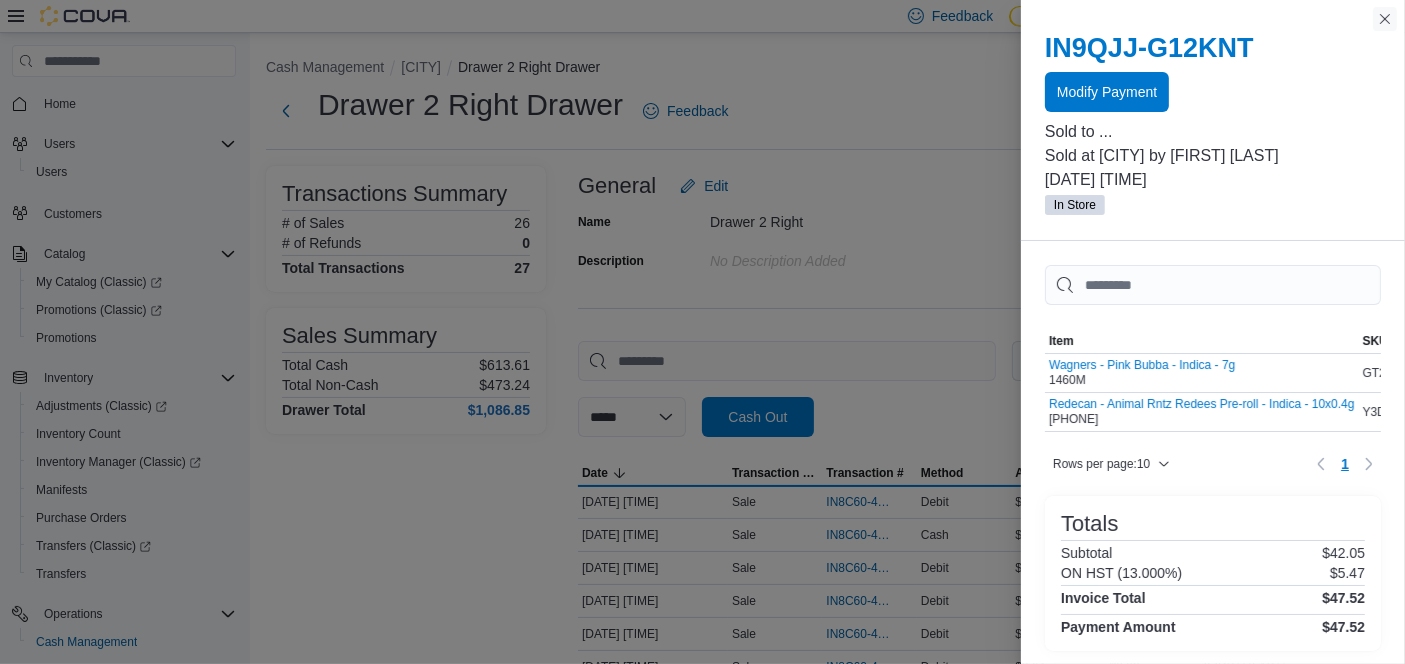 click at bounding box center [1385, 19] 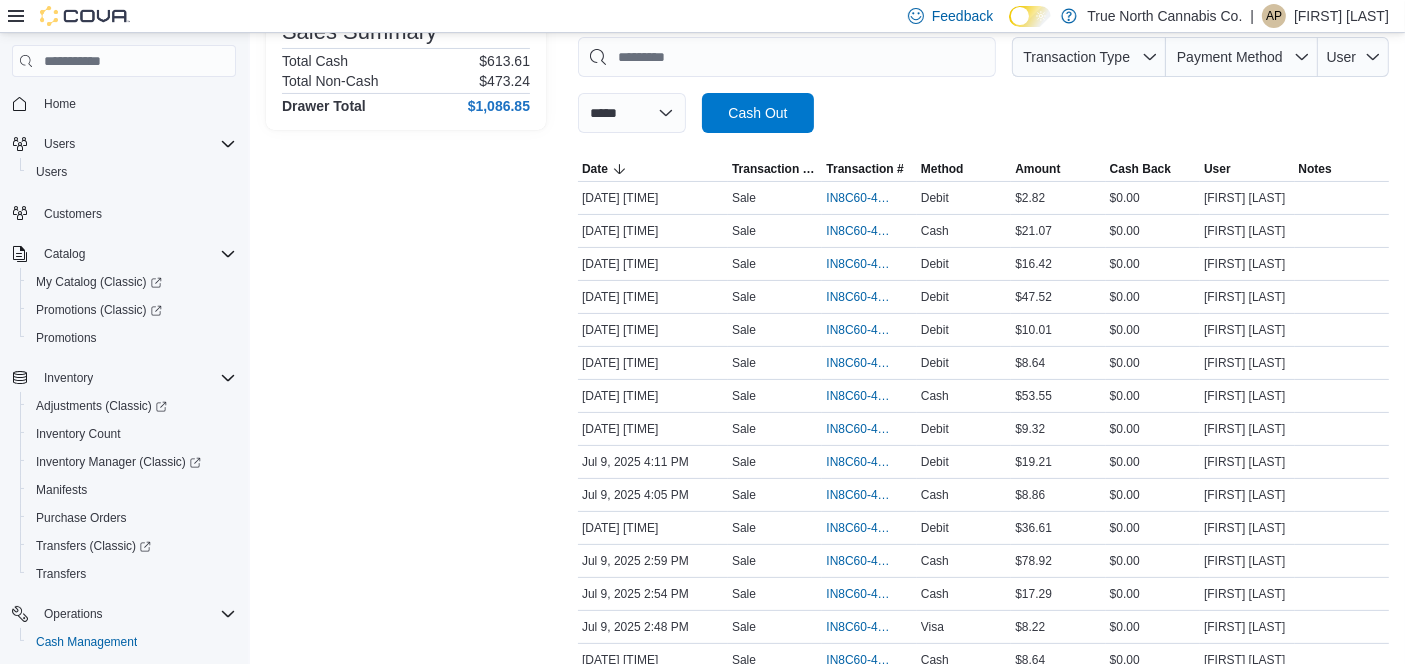 scroll, scrollTop: 314, scrollLeft: 0, axis: vertical 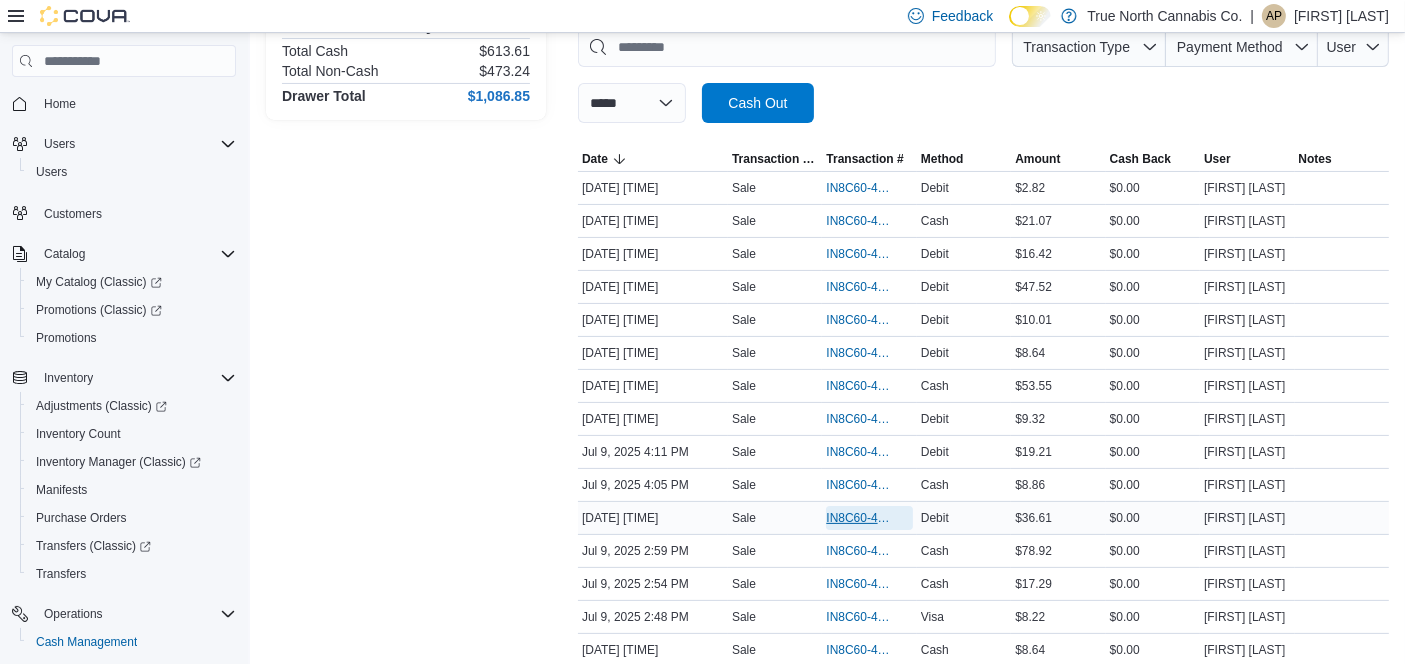 click on "IN8C60-4988078" at bounding box center [859, 188] 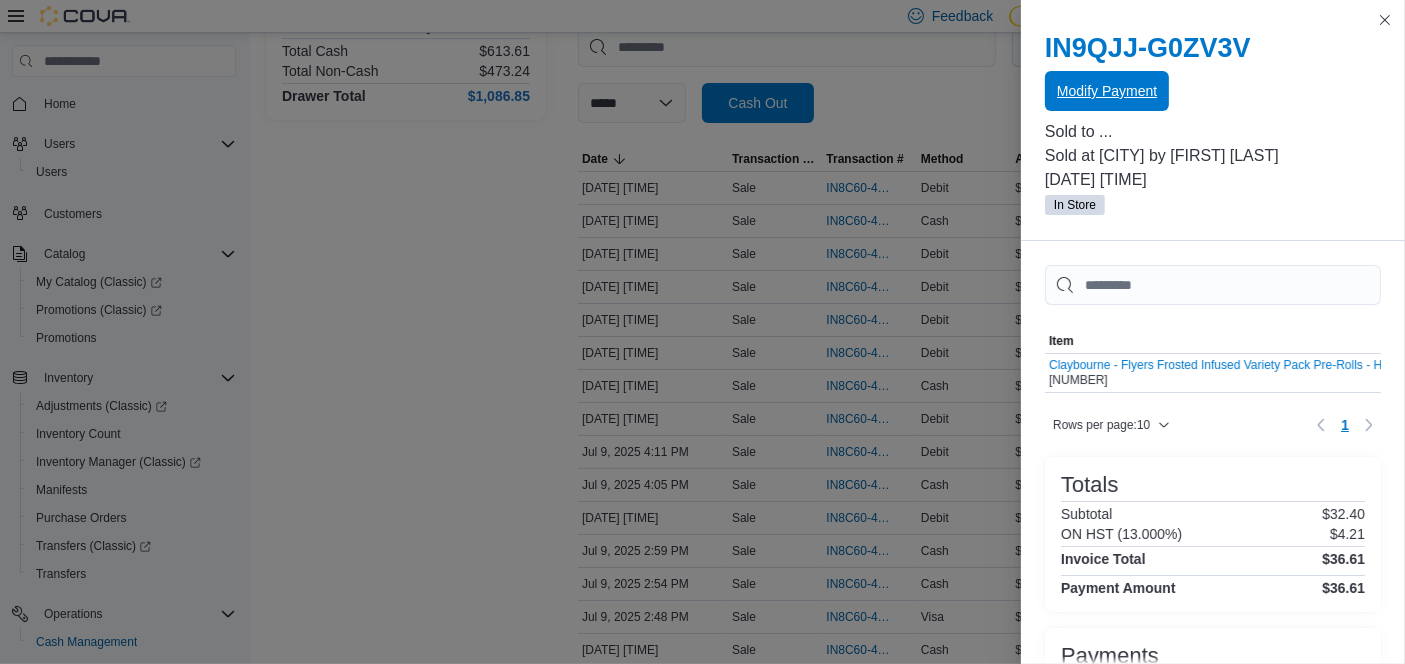 click on "Modify Payment" at bounding box center [1107, 91] 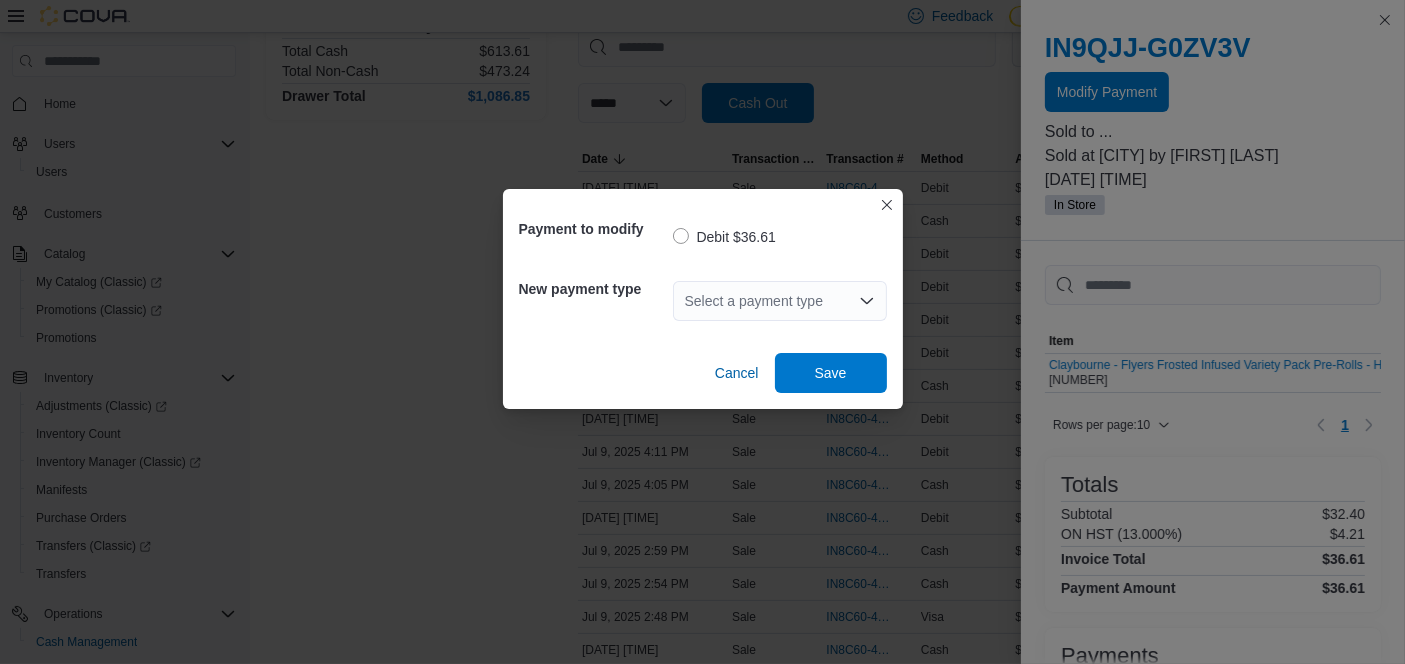 click at bounding box center [867, 301] 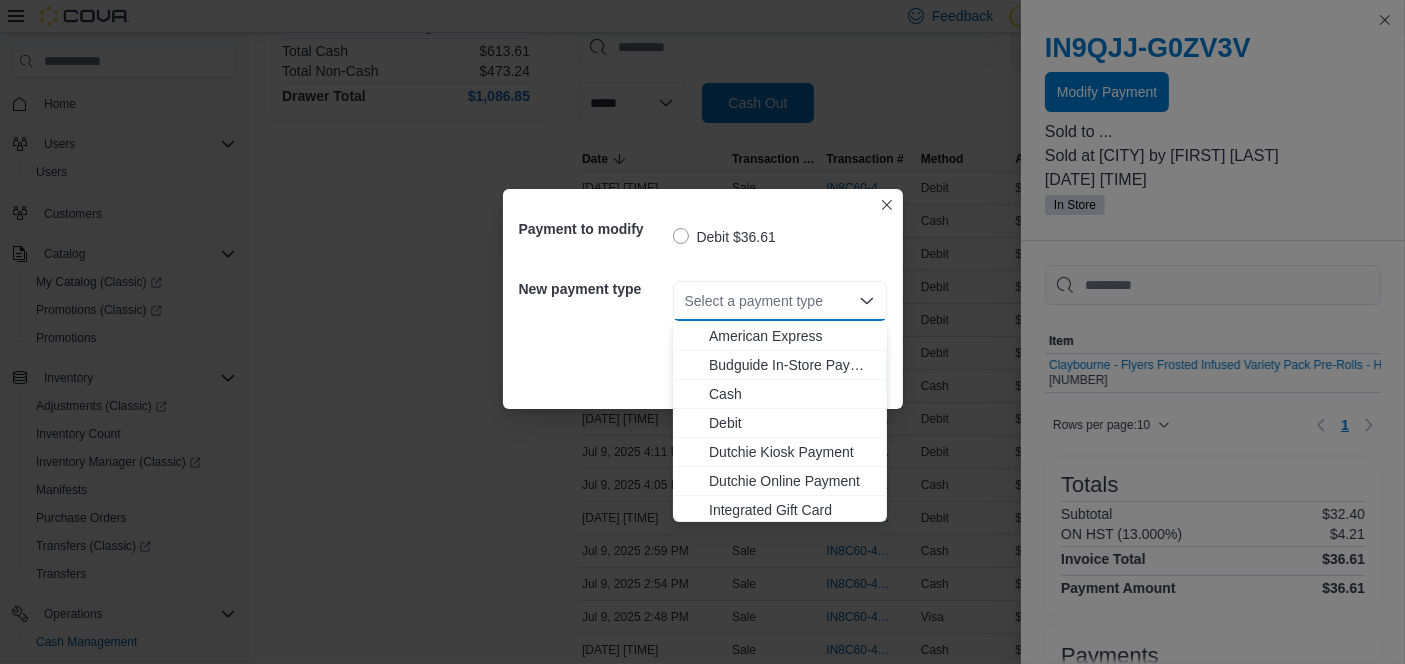 scroll, scrollTop: 148, scrollLeft: 0, axis: vertical 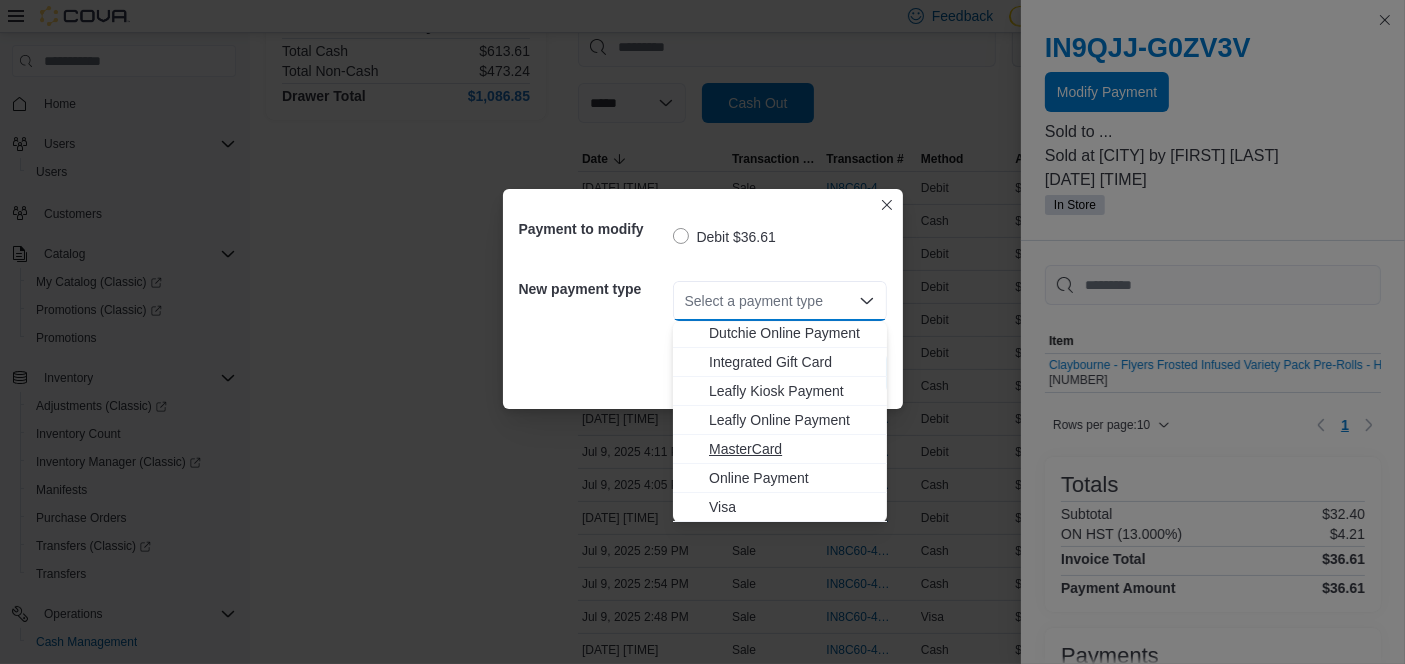 click on "MasterCard" at bounding box center [792, 449] 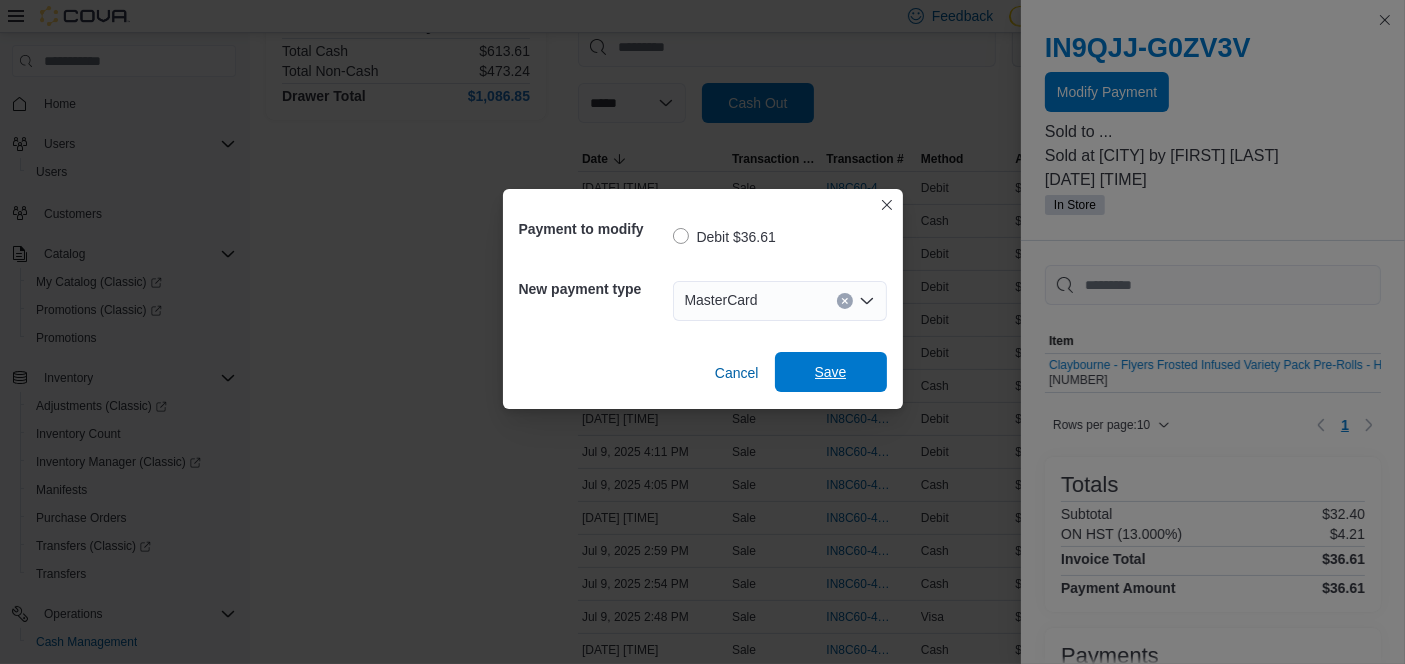 click on "Save" at bounding box center (831, 372) 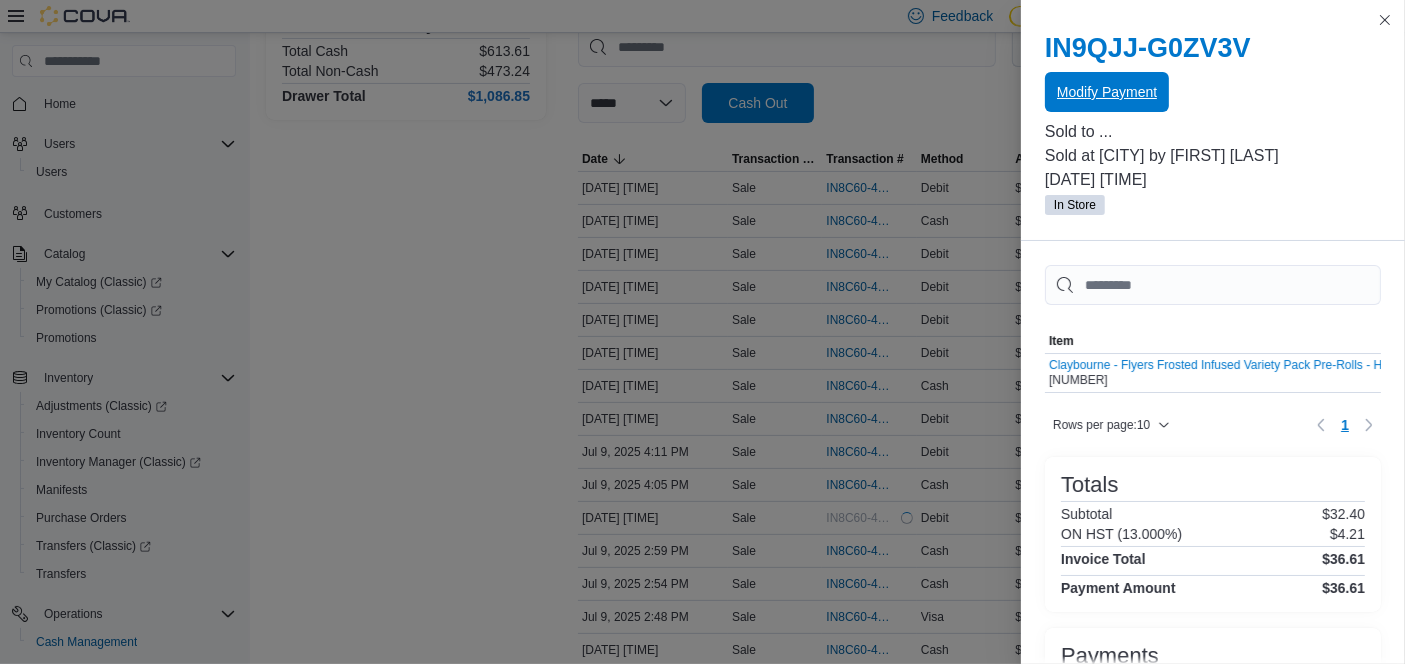 scroll, scrollTop: 0, scrollLeft: 0, axis: both 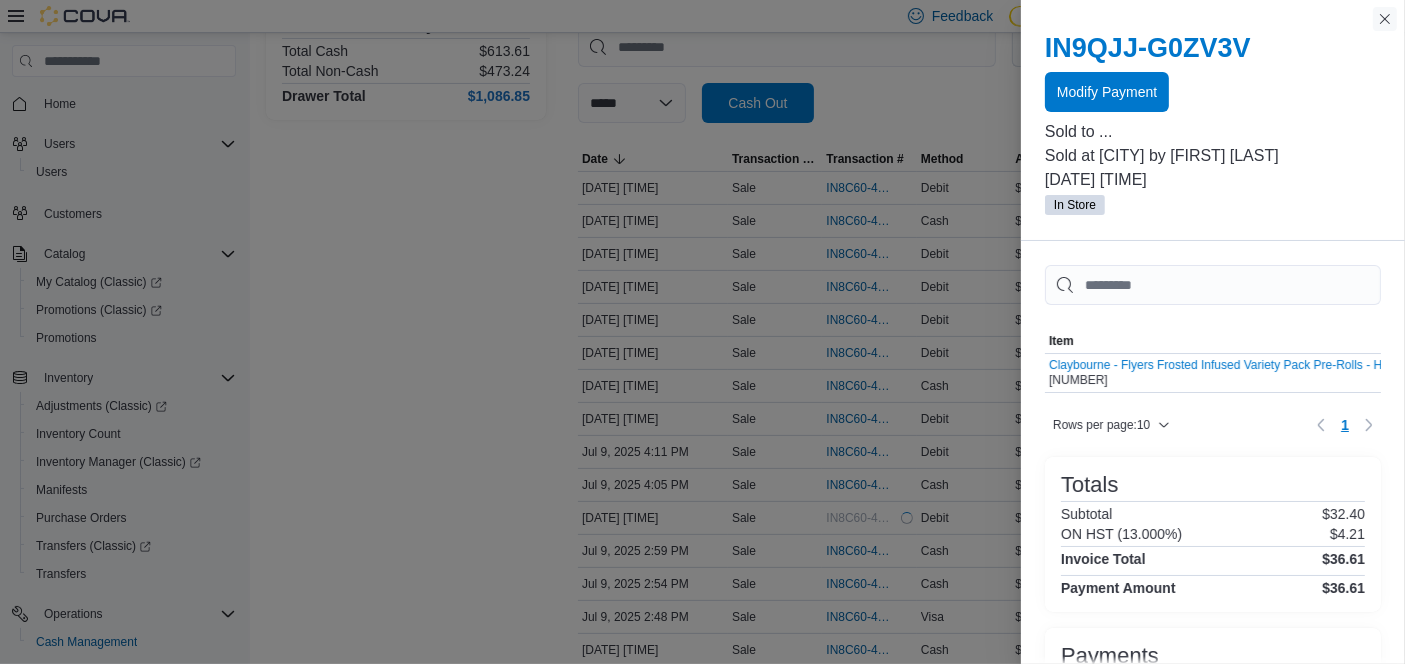 click at bounding box center [1385, 19] 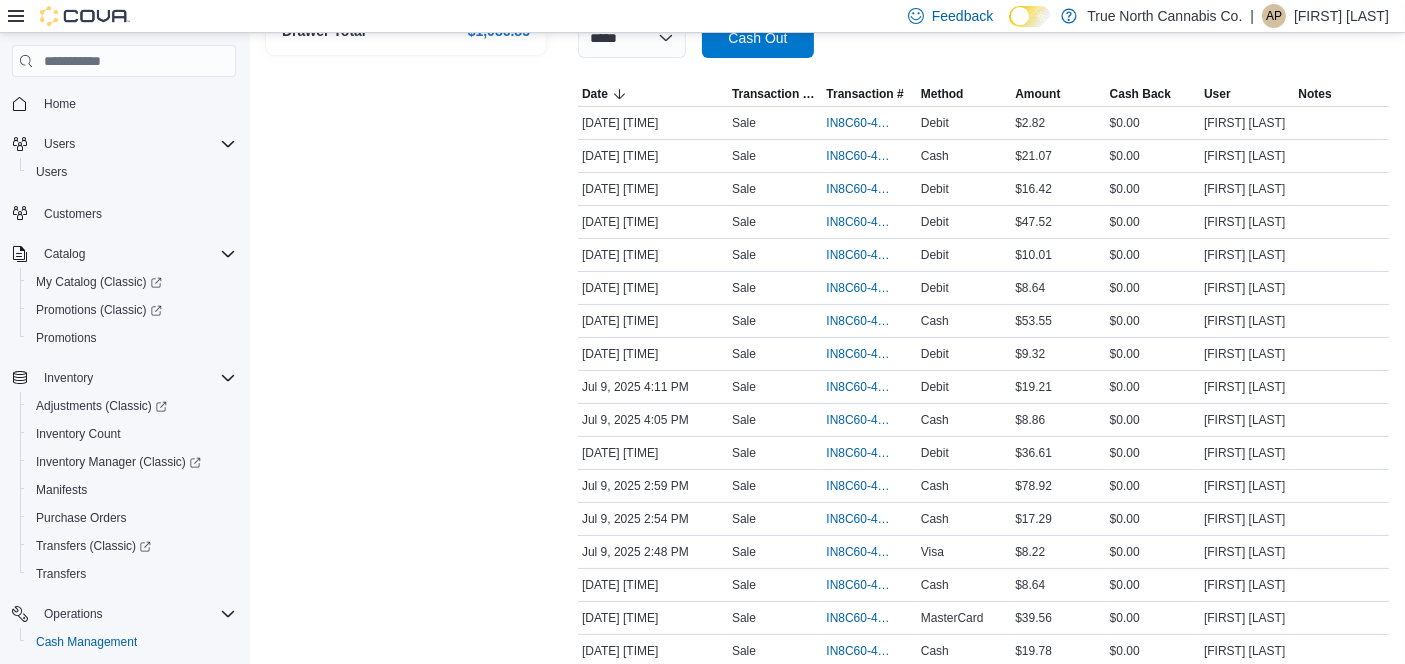 scroll, scrollTop: 393, scrollLeft: 0, axis: vertical 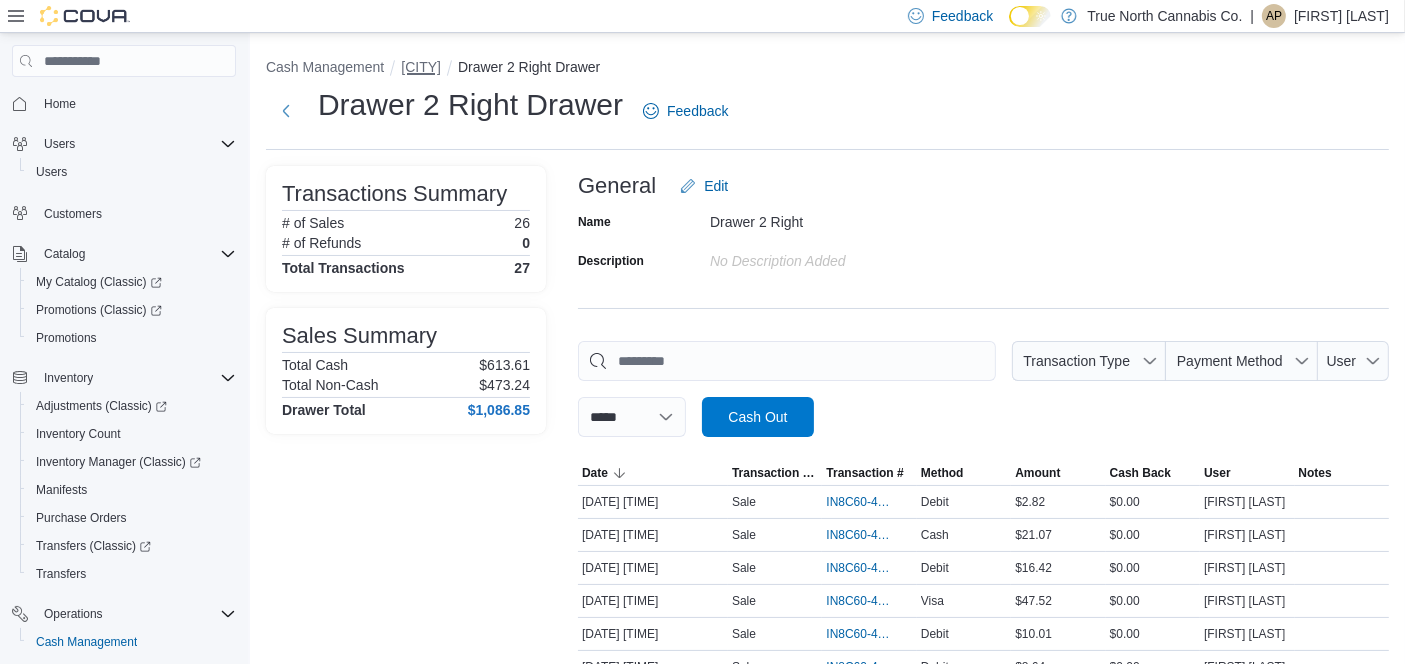 click on "[CITY]" at bounding box center [325, 67] 